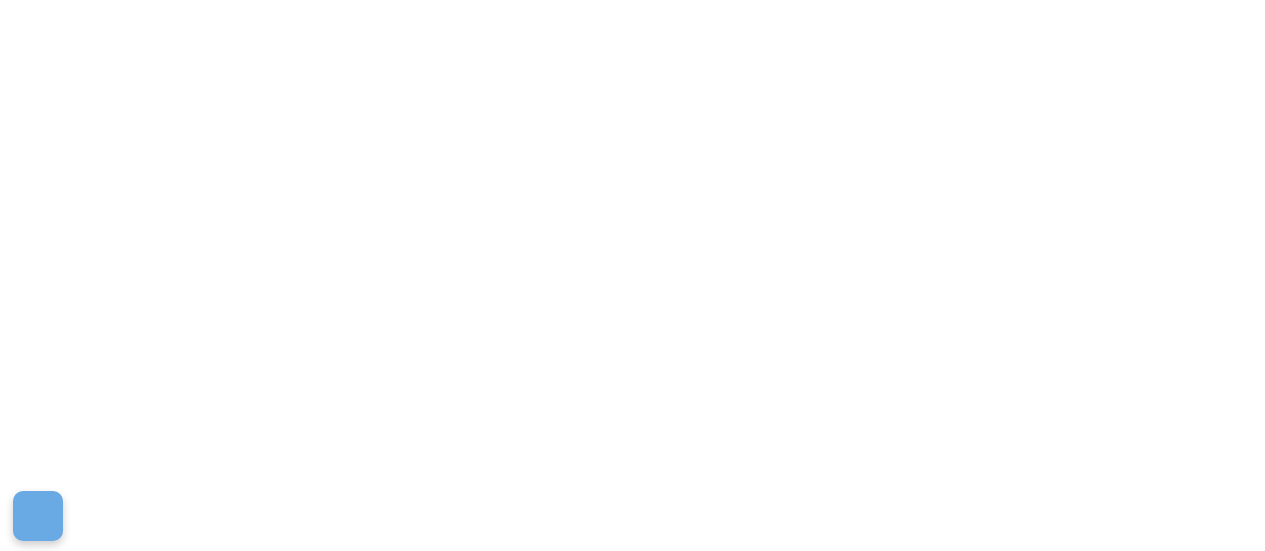 scroll, scrollTop: 0, scrollLeft: 0, axis: both 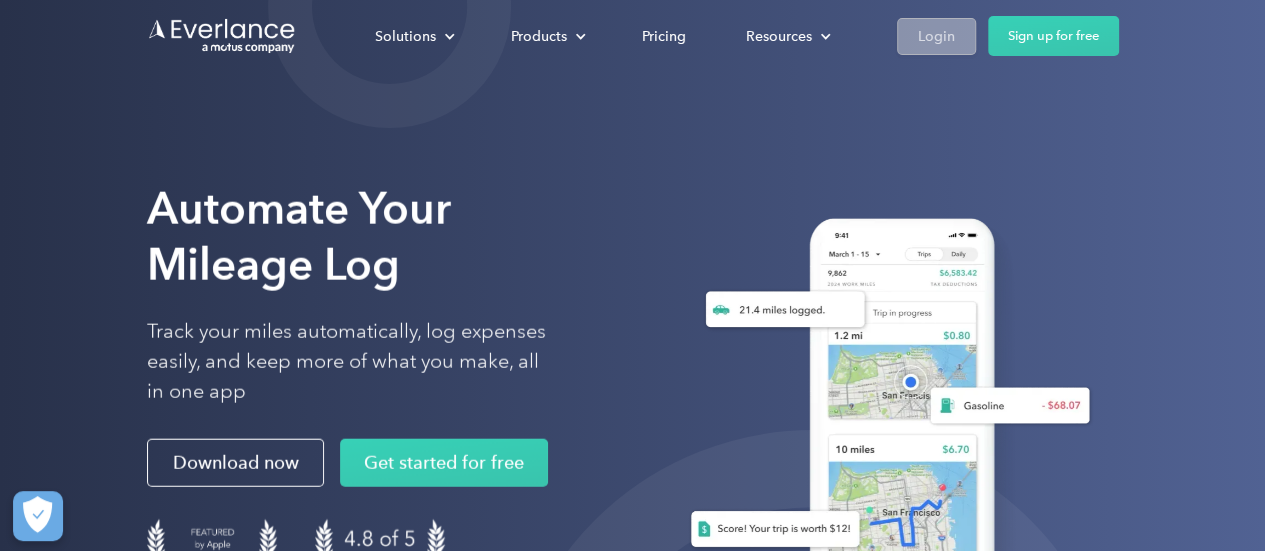 click on "Login" at bounding box center [936, 36] 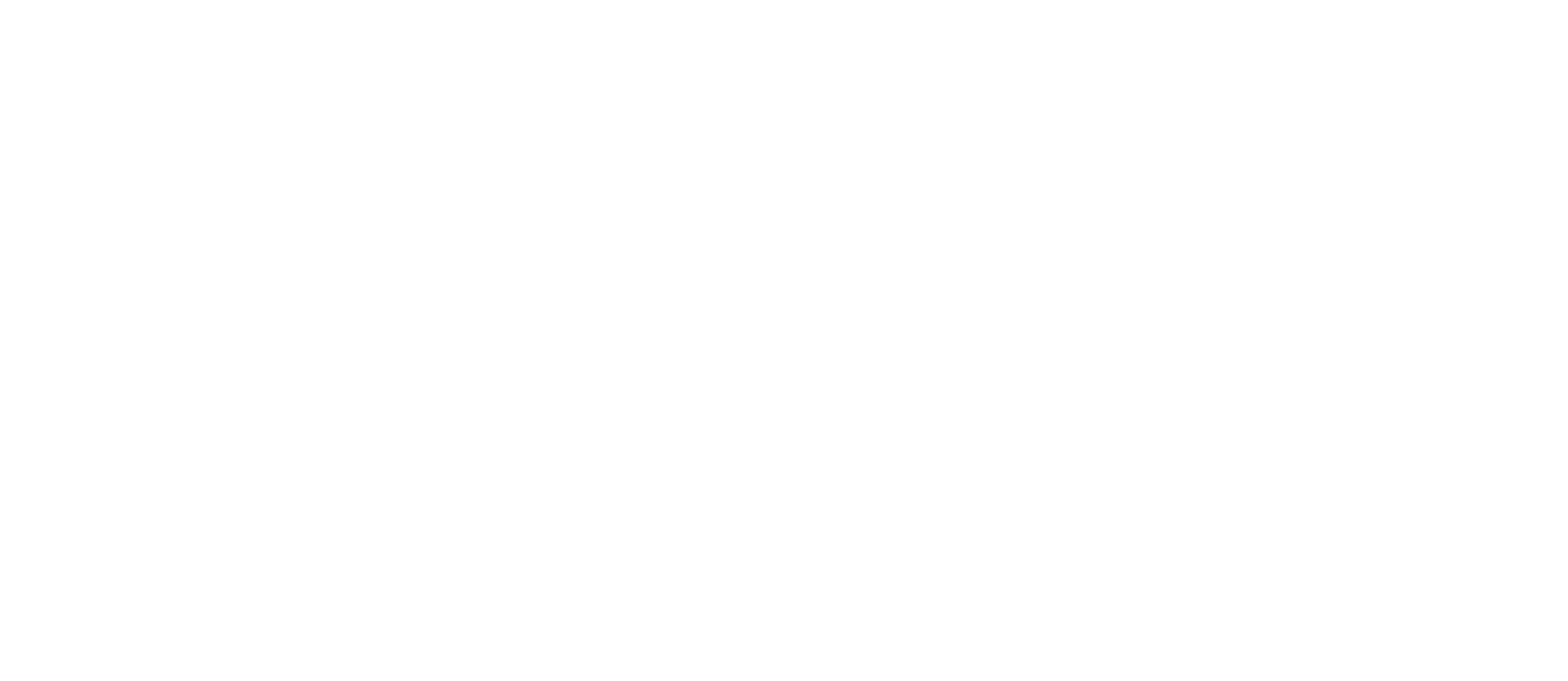 scroll, scrollTop: 0, scrollLeft: 0, axis: both 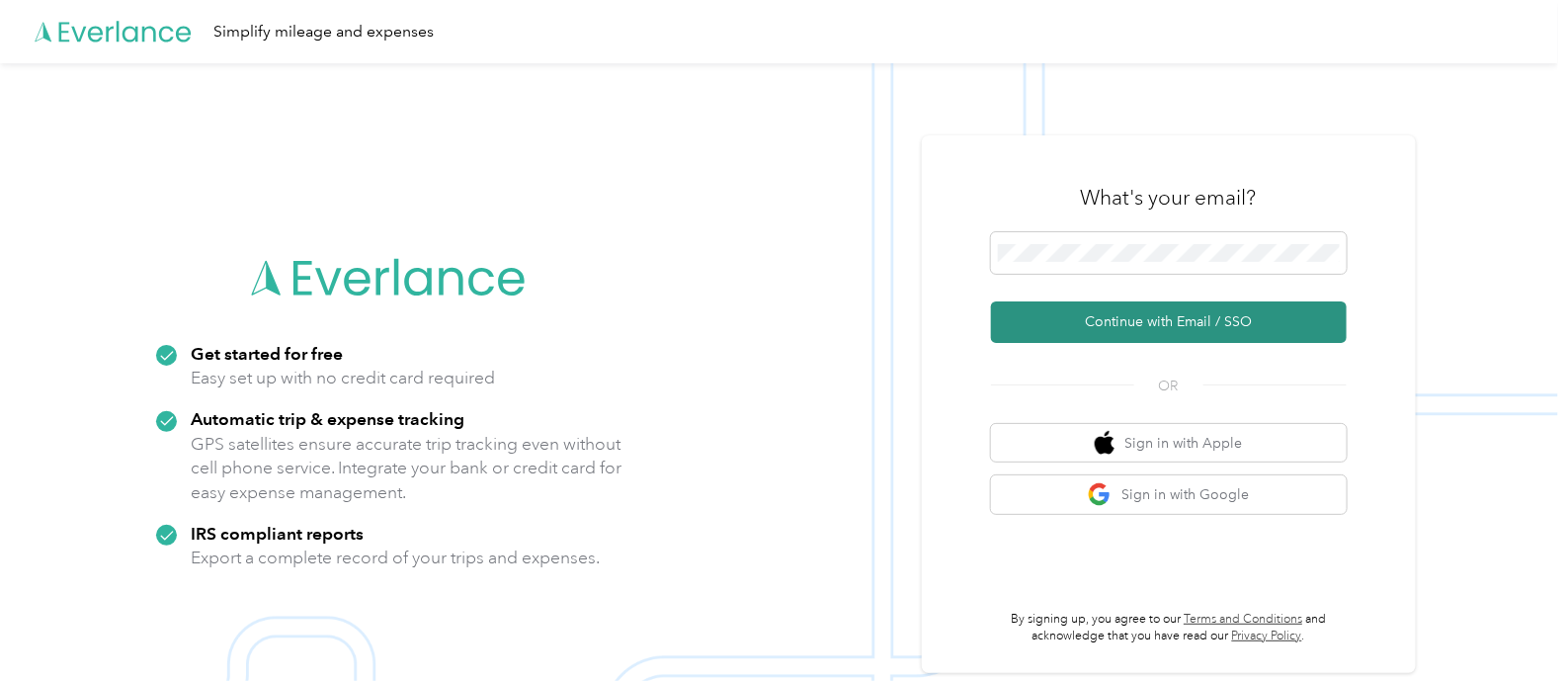 click on "Continue with Email / SSO" at bounding box center (1169, 322) 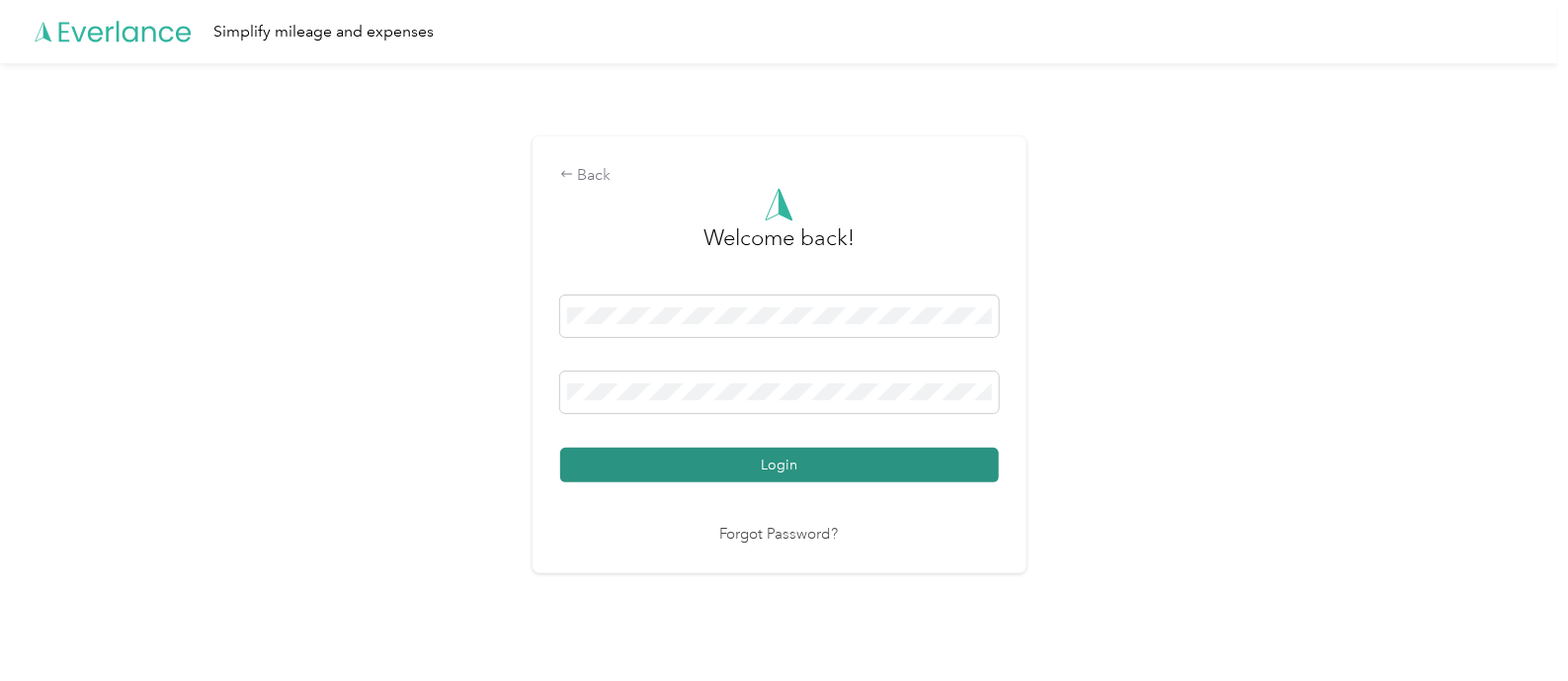 click on "Login" at bounding box center (780, 465) 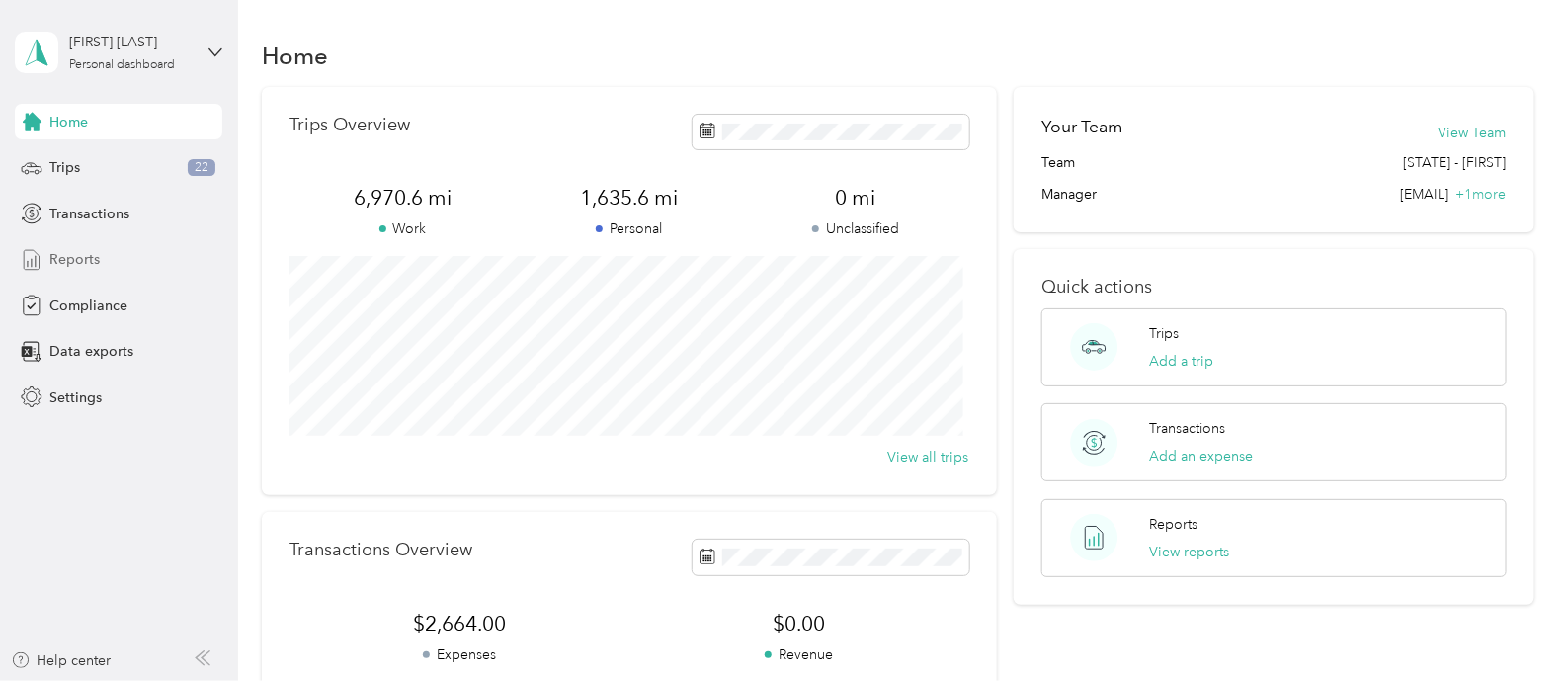 click on "Reports" at bounding box center (74, 259) 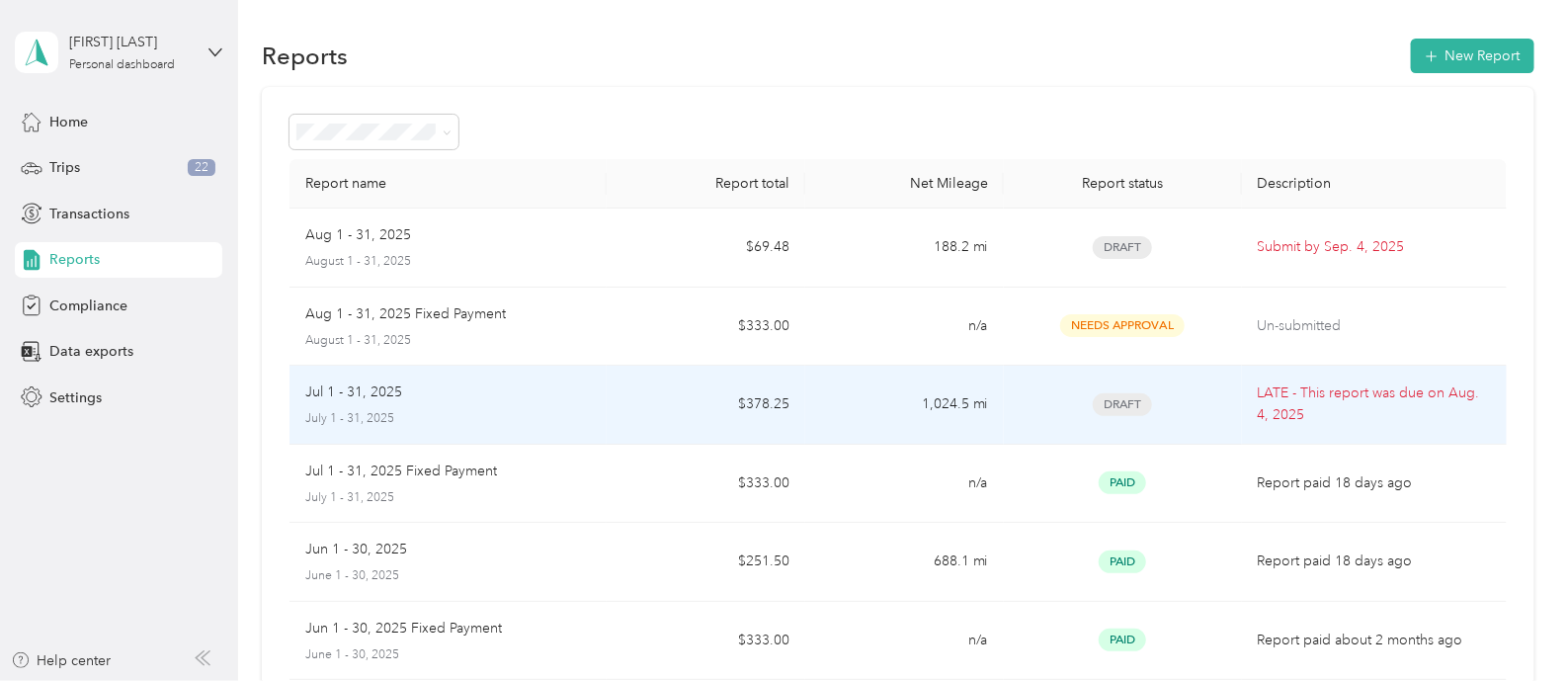 click on "Jul 1 - 31, 2025" at bounding box center [448, 392] 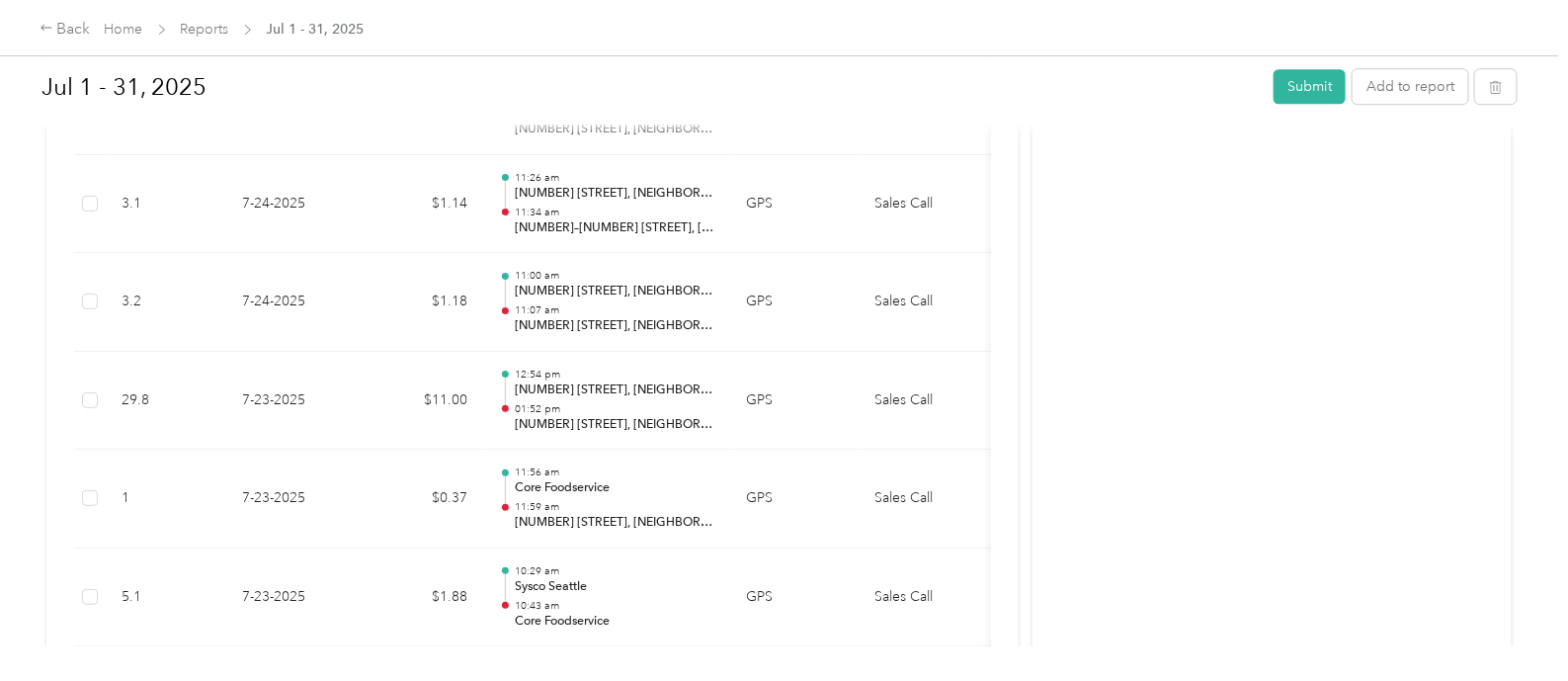 scroll, scrollTop: 2347, scrollLeft: 0, axis: vertical 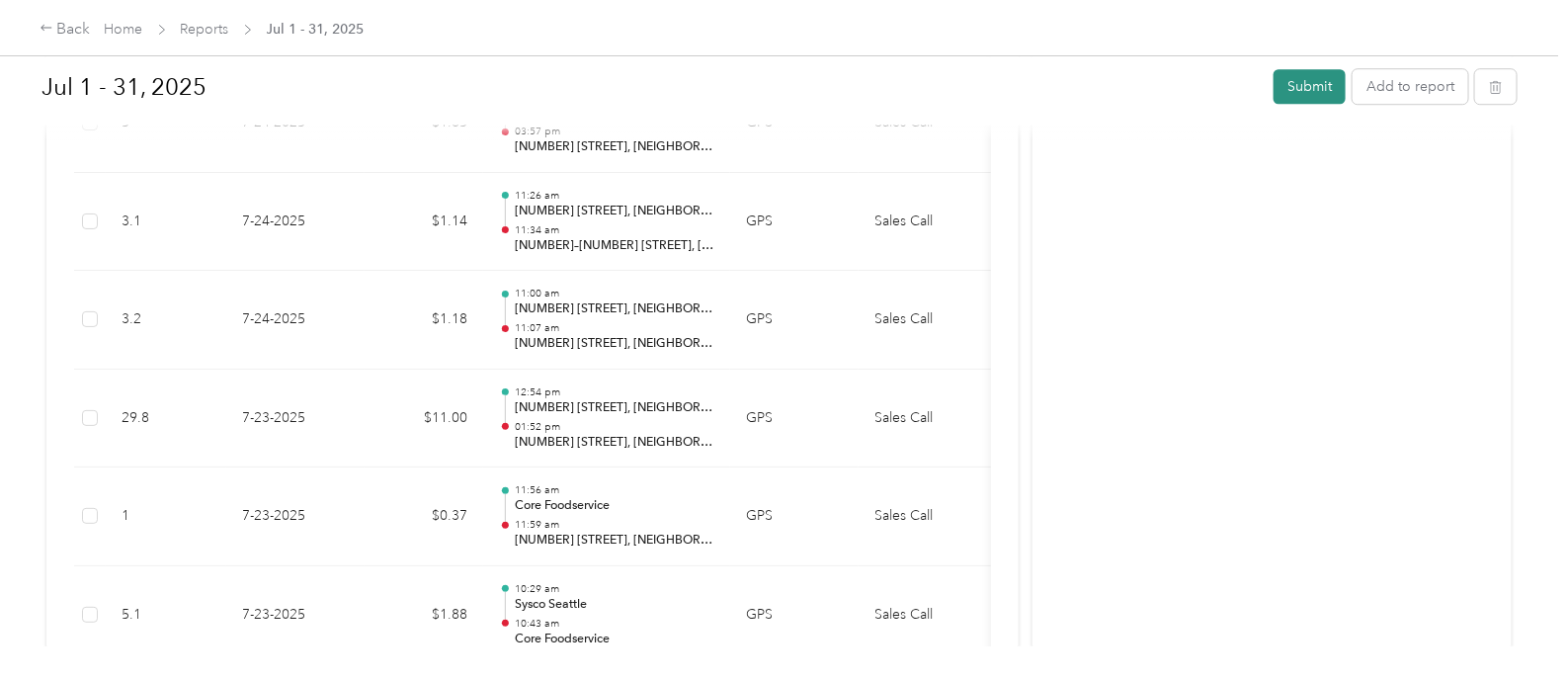 click on "Submit" at bounding box center (1309, 86) 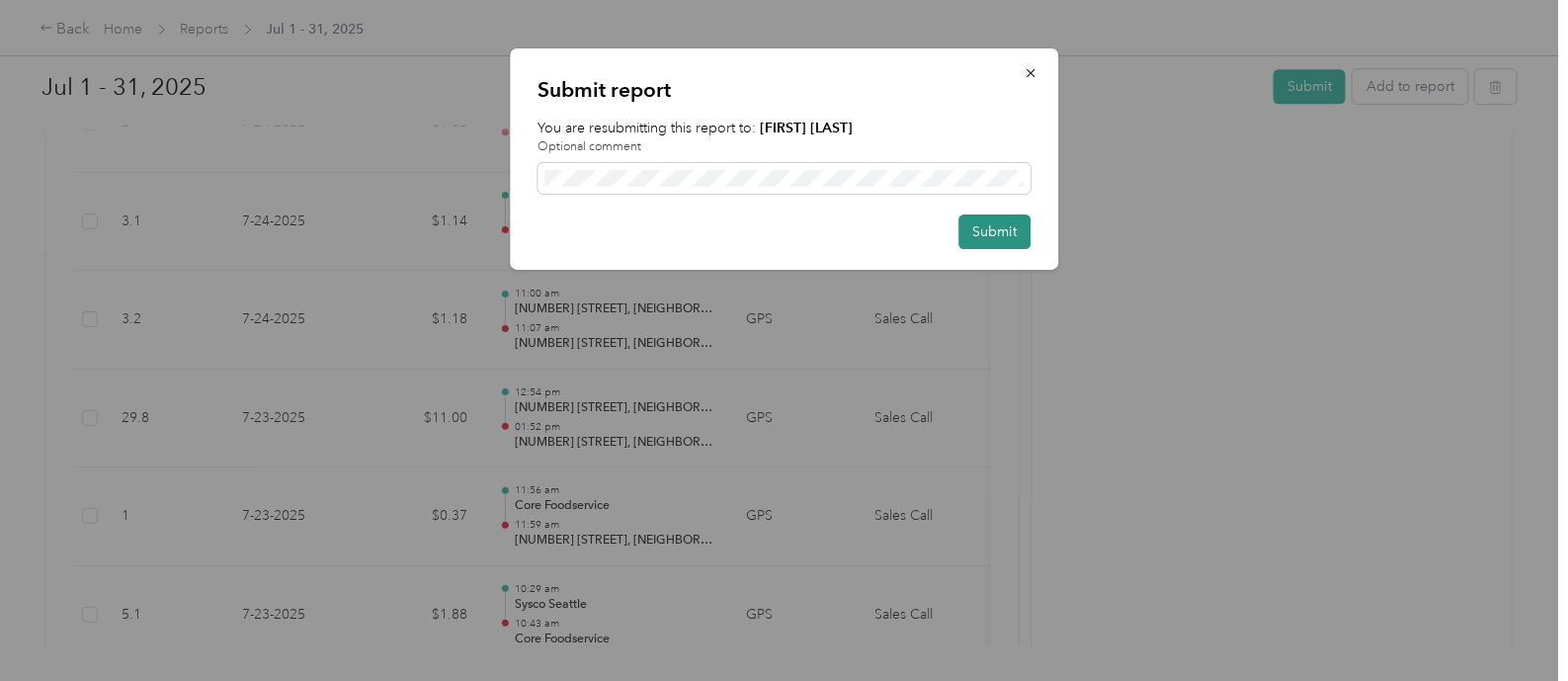click on "Submit" at bounding box center [994, 231] 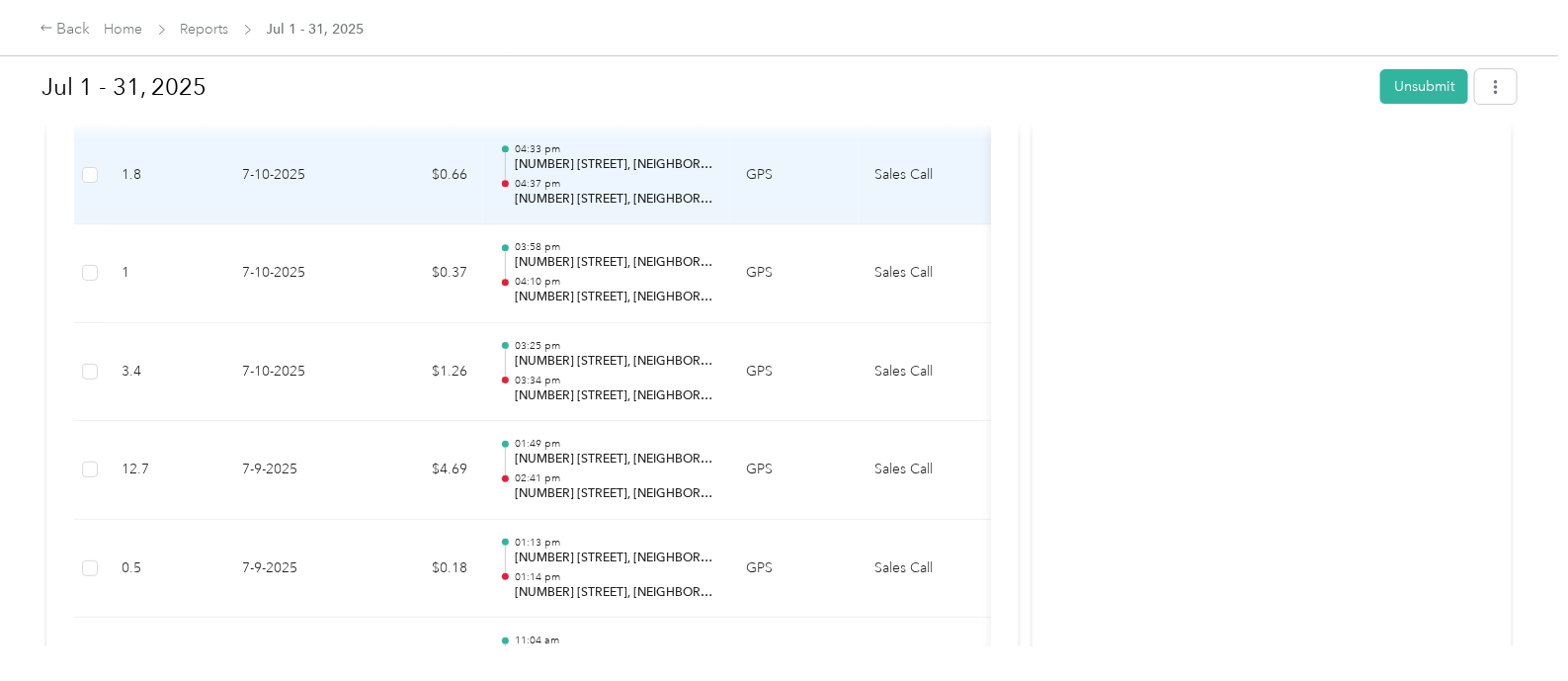 scroll, scrollTop: 5876, scrollLeft: 0, axis: vertical 